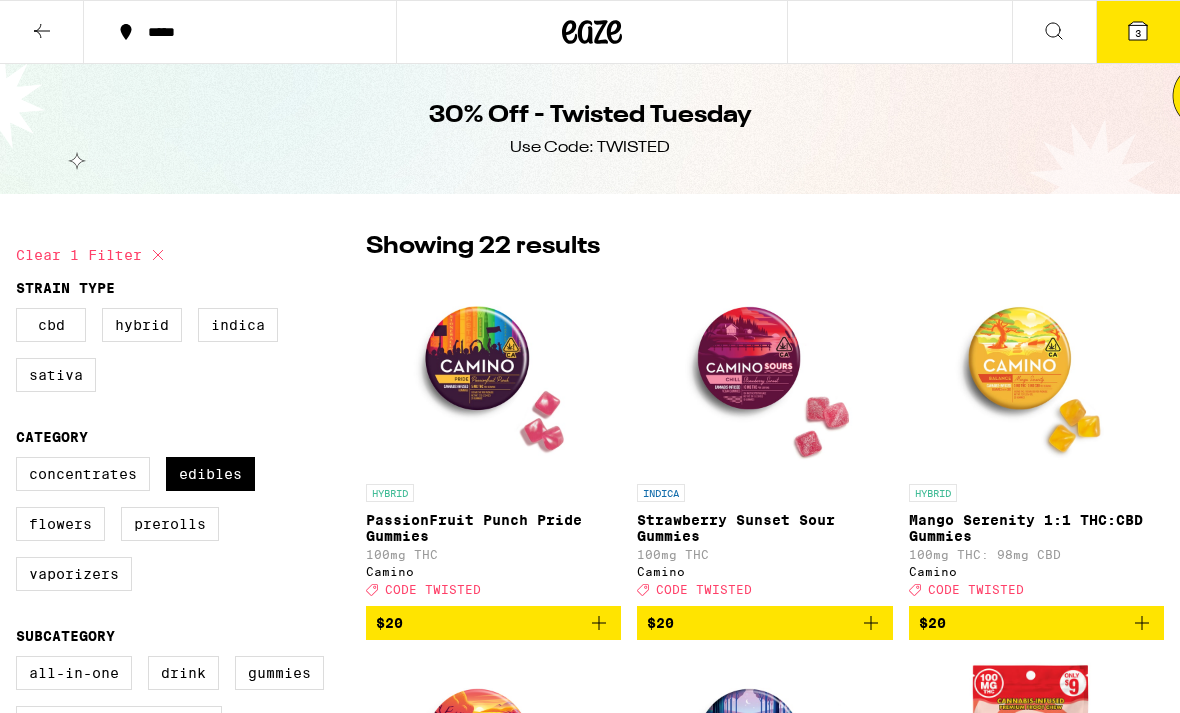 scroll, scrollTop: 0, scrollLeft: 0, axis: both 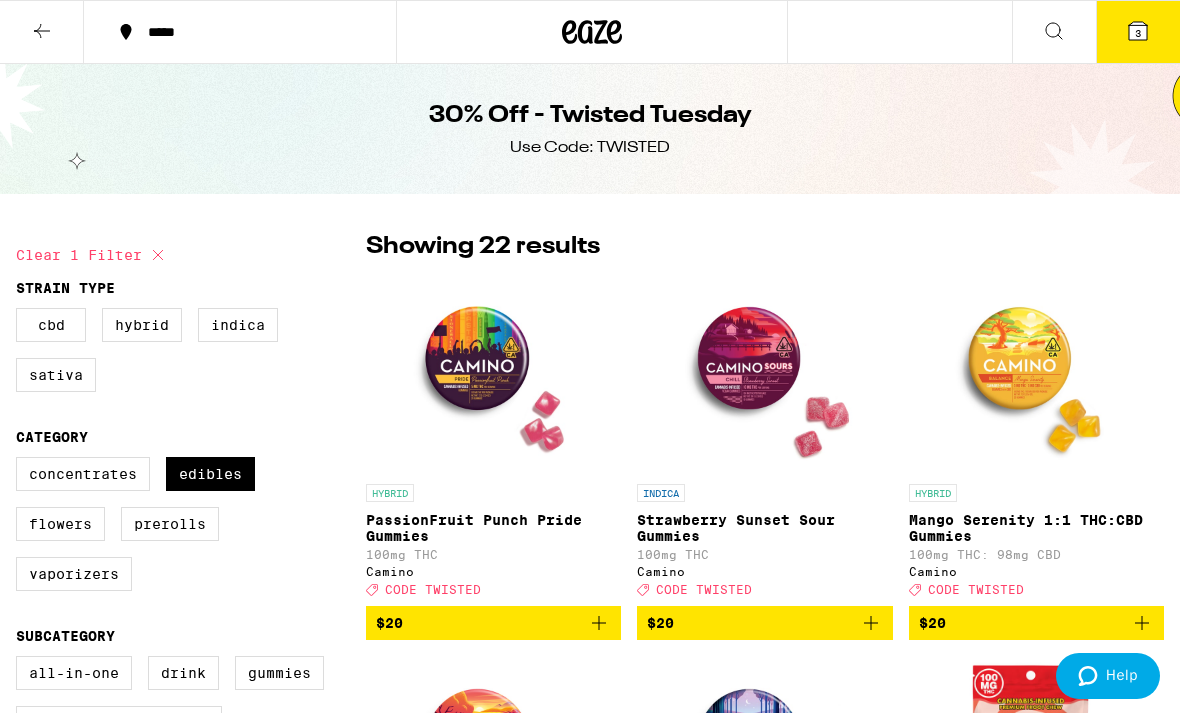 click 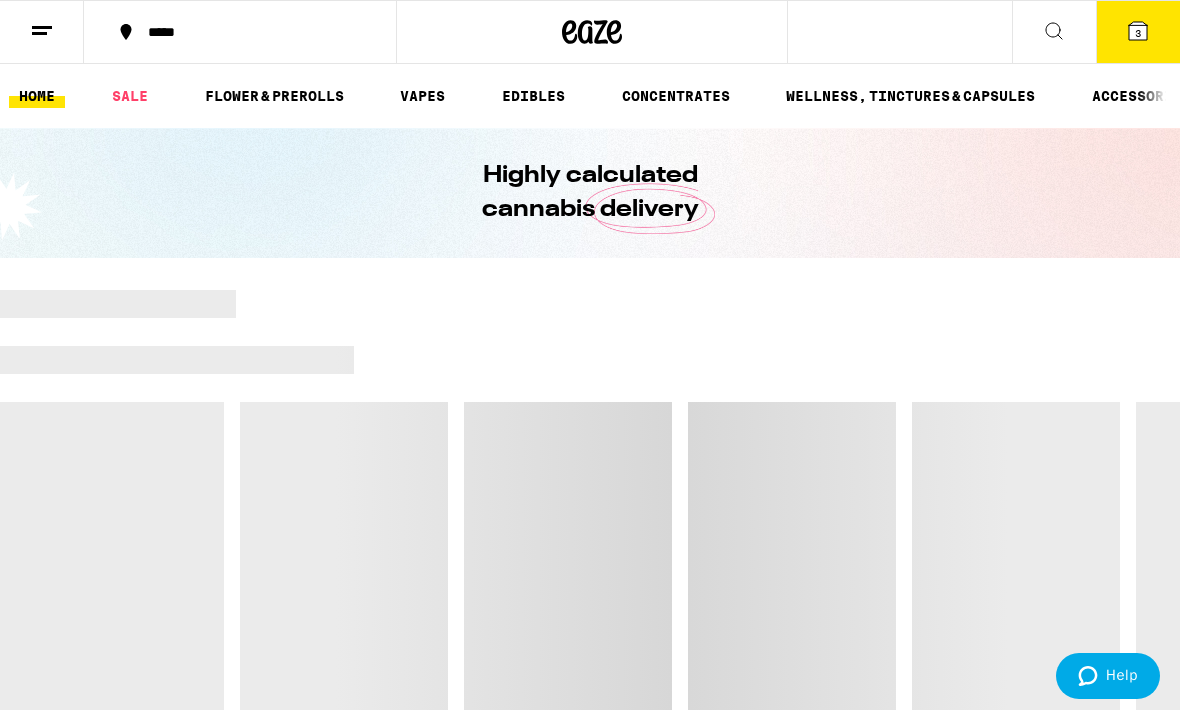 click 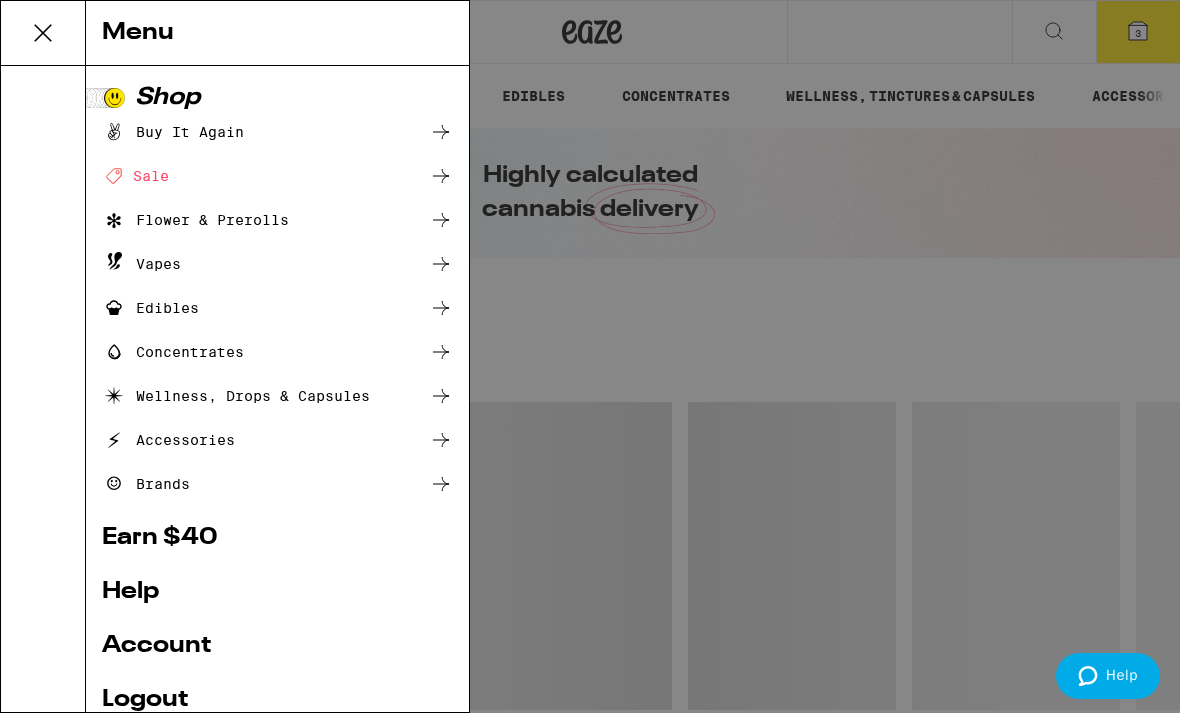click on "Account" at bounding box center (277, 646) 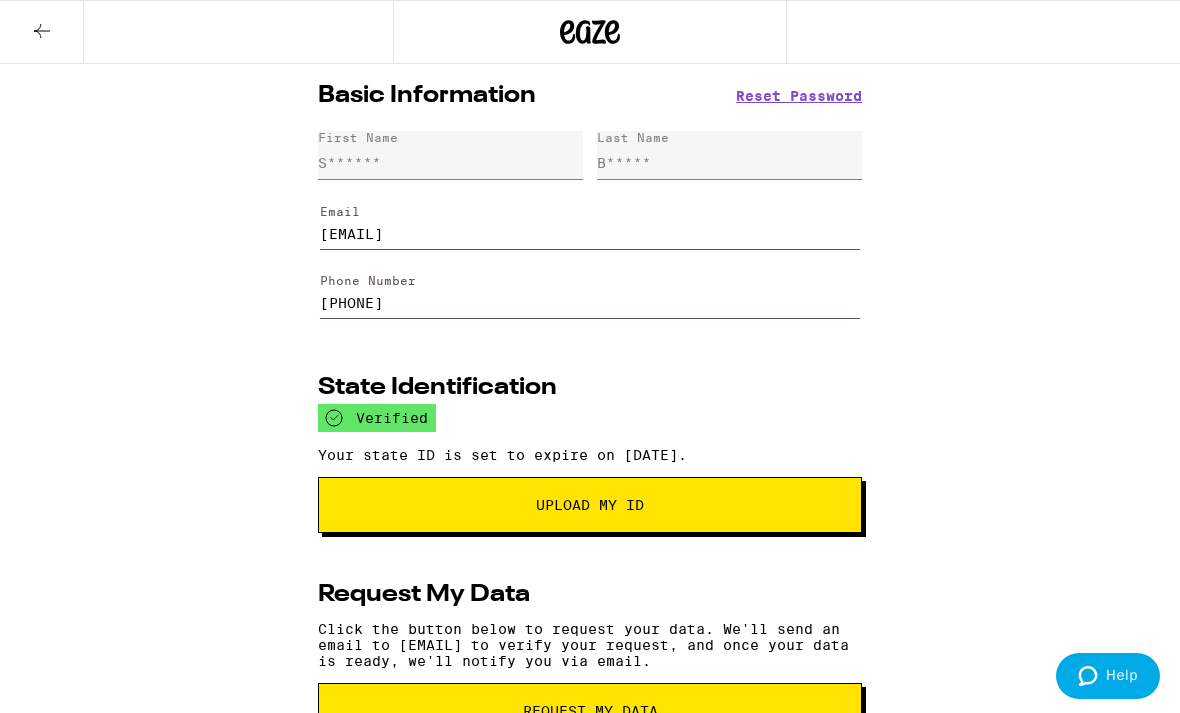 click 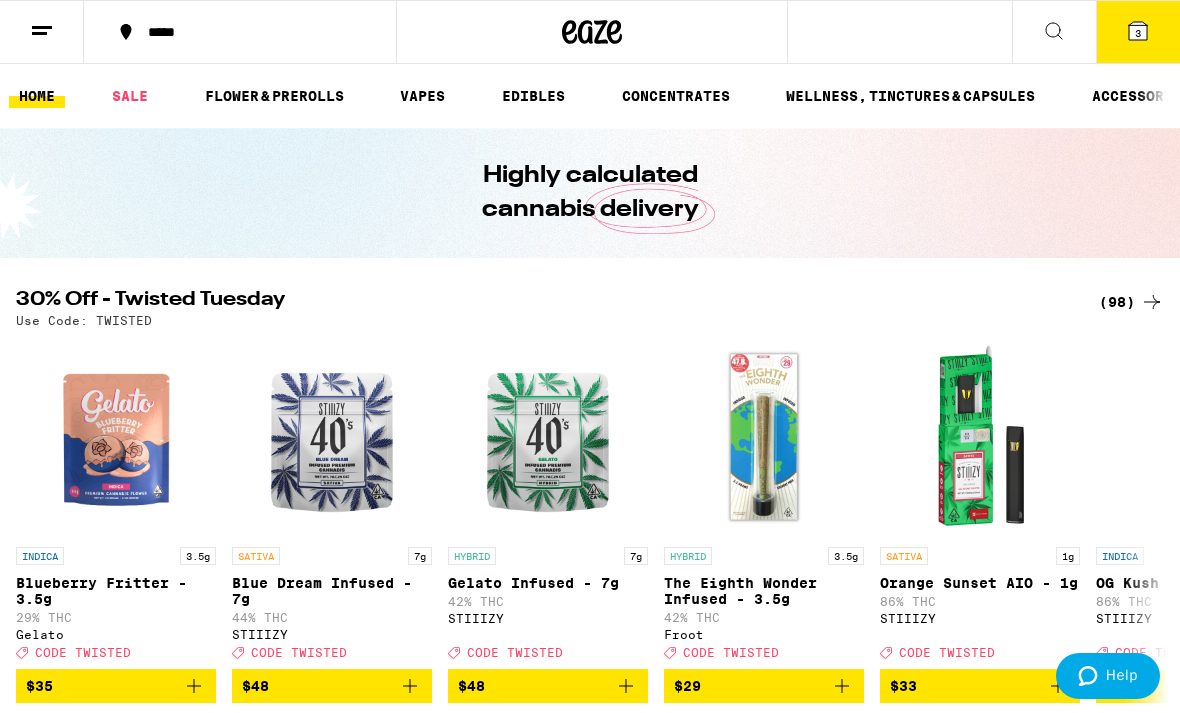 scroll, scrollTop: 0, scrollLeft: 0, axis: both 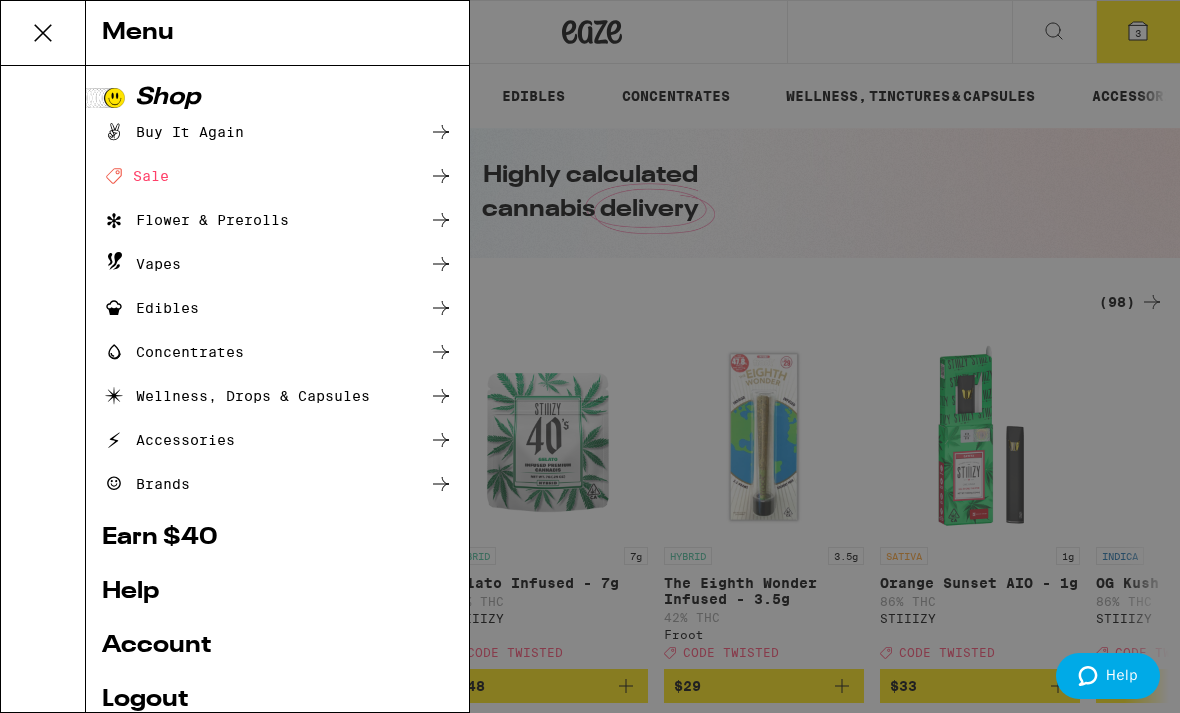 click on "Logout" at bounding box center (277, 700) 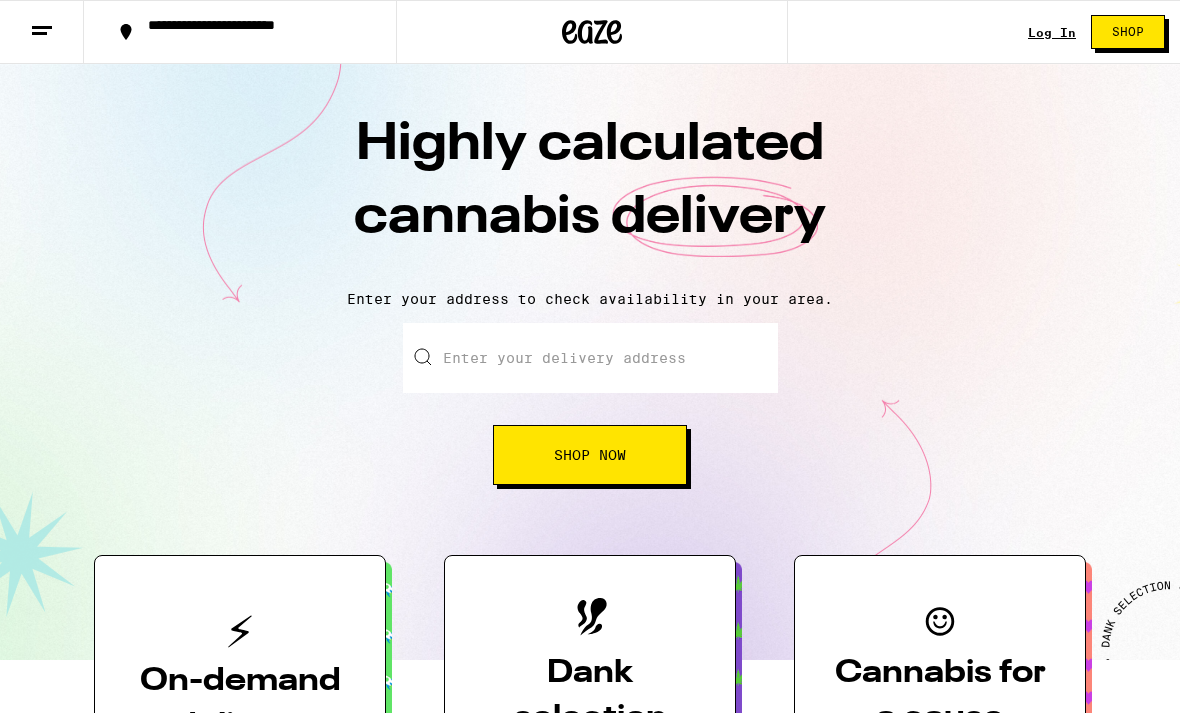 click on "Log In" at bounding box center (1052, 32) 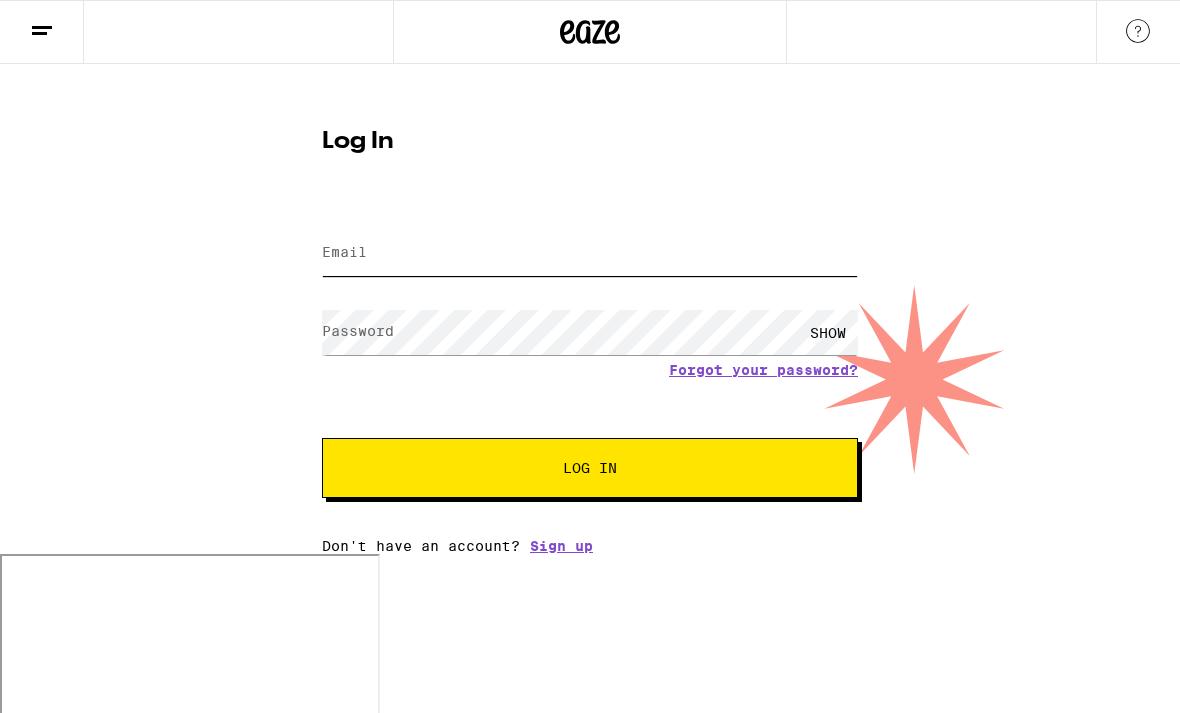 type on "[EMAIL]" 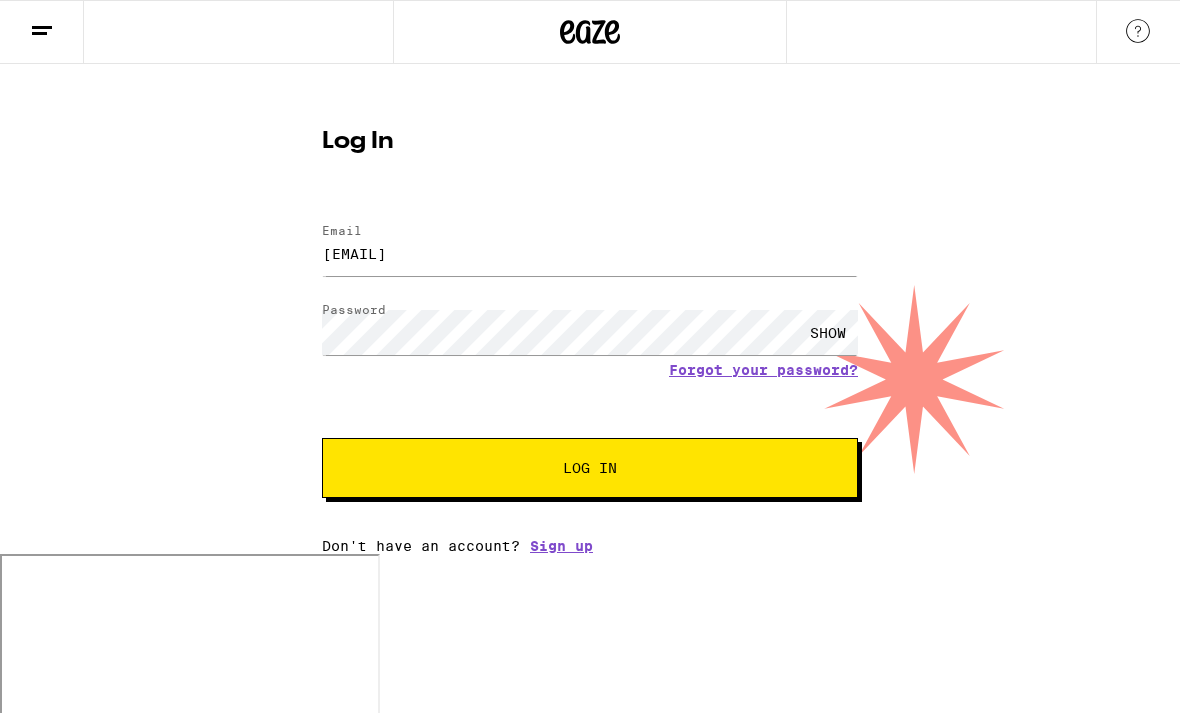 click on "Log In Email Email [EMAIL] Password Password SHOW Forgot your password? Log In Don't have an account? Sign up" at bounding box center [590, 334] 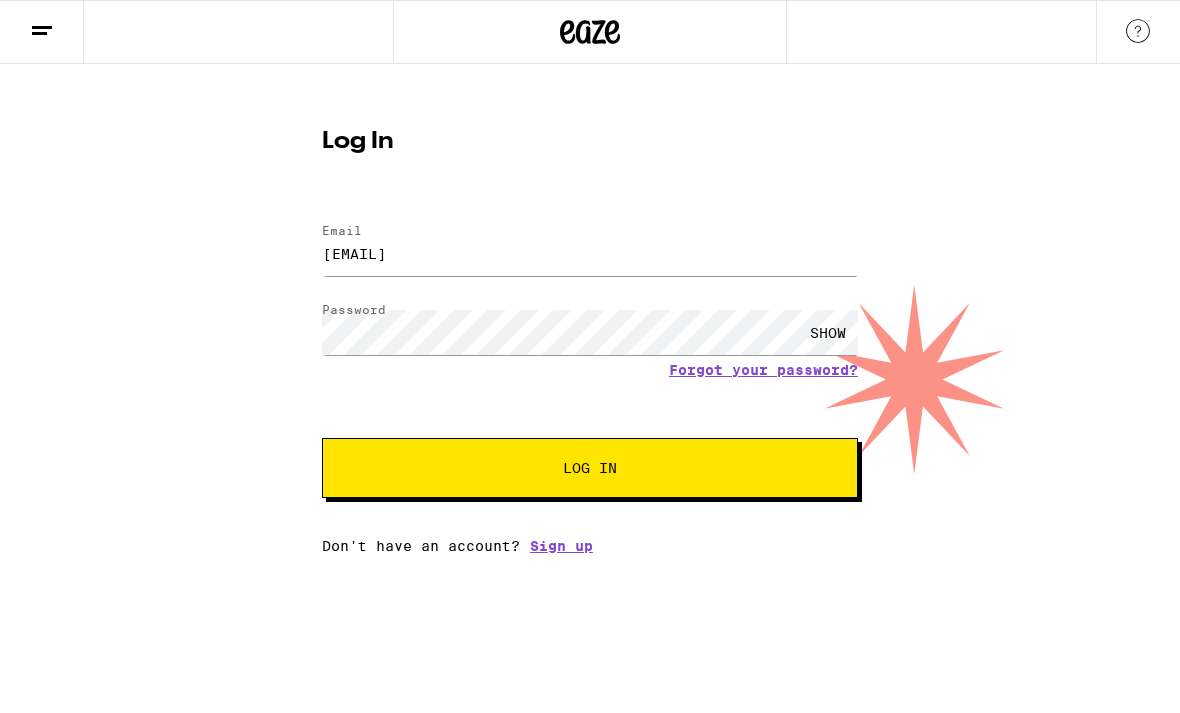 click on "Log In" at bounding box center (590, 468) 